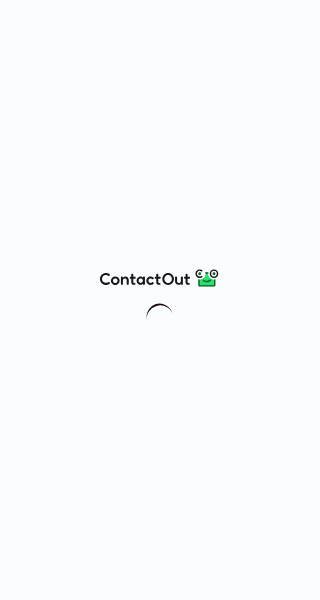 scroll, scrollTop: 0, scrollLeft: 0, axis: both 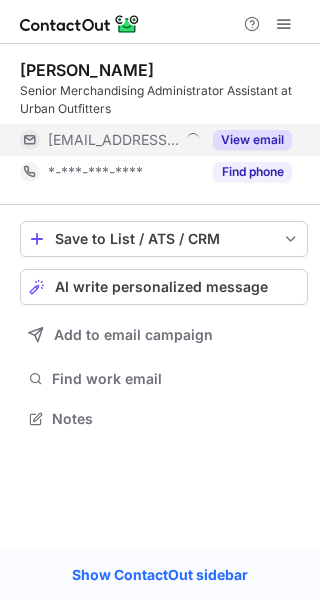 click on "View email" at bounding box center [252, 140] 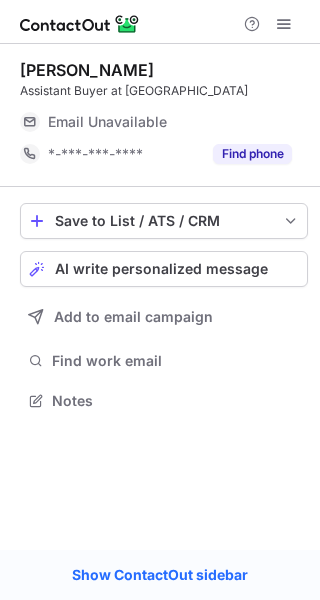 scroll, scrollTop: 0, scrollLeft: 0, axis: both 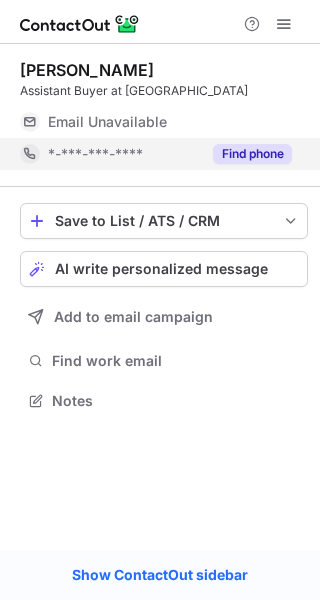 click on "Find phone" at bounding box center [252, 154] 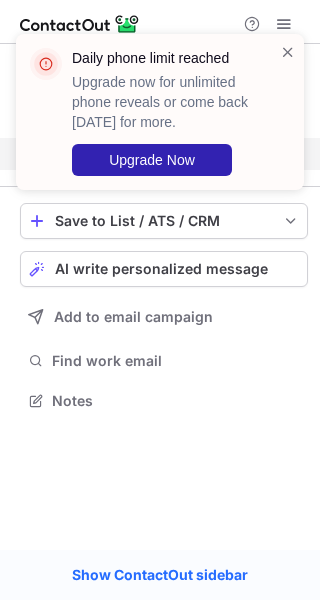 scroll, scrollTop: 354, scrollLeft: 320, axis: both 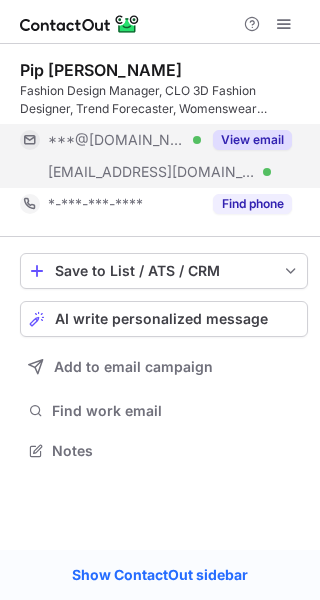 click on "View email" at bounding box center (252, 140) 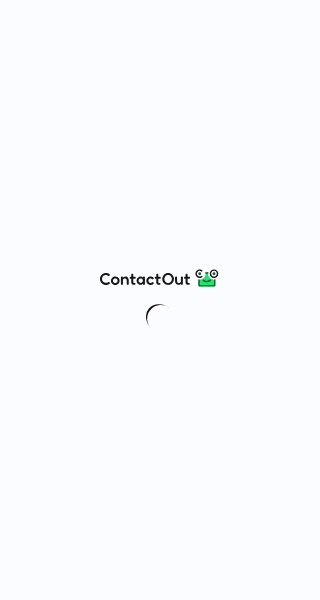 scroll, scrollTop: 0, scrollLeft: 0, axis: both 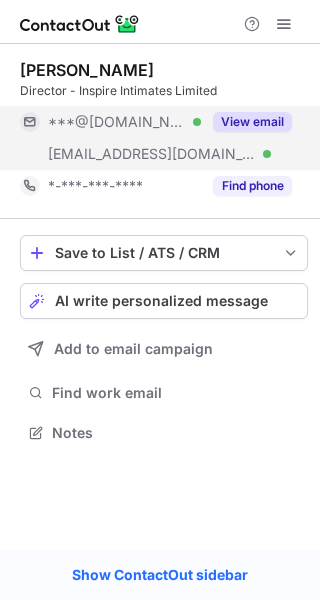 click on "View email" at bounding box center [252, 122] 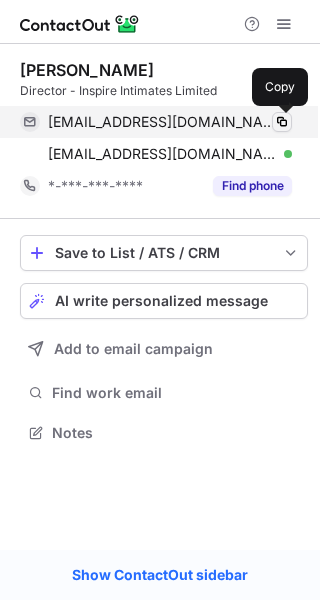 click at bounding box center [282, 122] 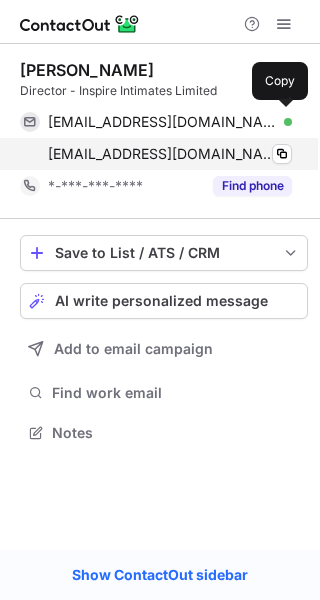 scroll, scrollTop: 0, scrollLeft: 0, axis: both 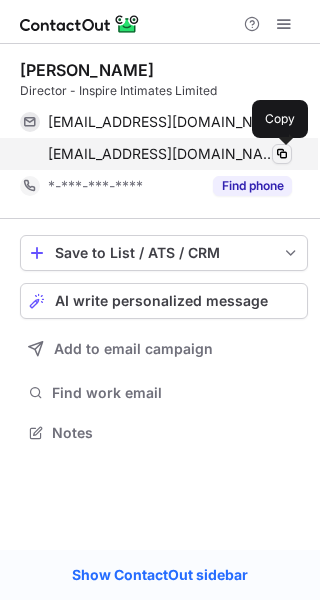 click at bounding box center [282, 154] 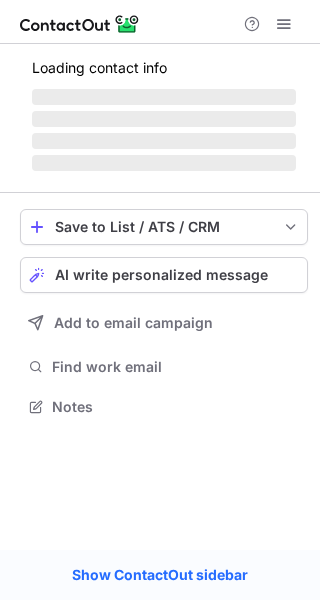 scroll, scrollTop: 0, scrollLeft: 0, axis: both 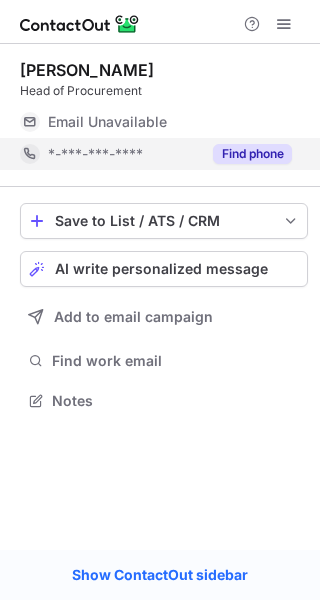 click on "Find phone" at bounding box center (252, 154) 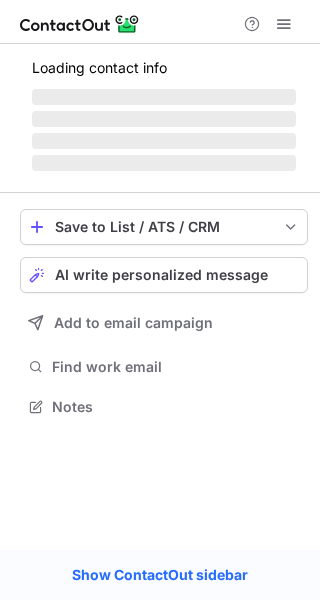scroll, scrollTop: 0, scrollLeft: 0, axis: both 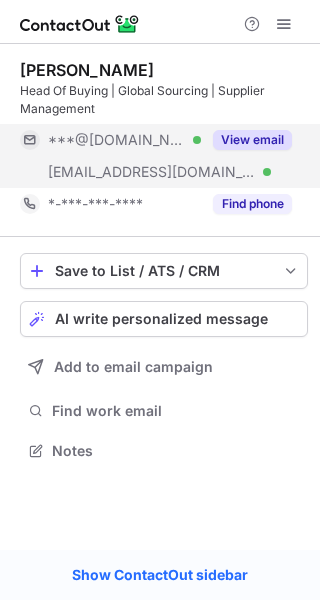 click on "View email" at bounding box center (252, 140) 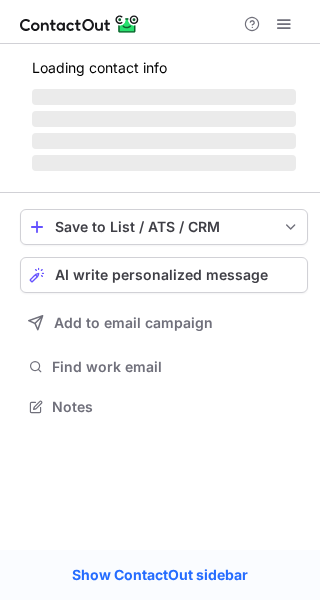scroll, scrollTop: 0, scrollLeft: 0, axis: both 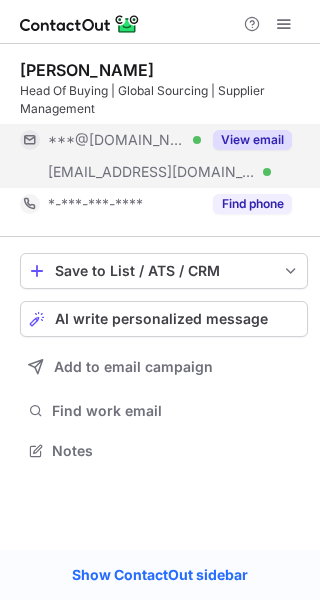 click on "View email" at bounding box center (252, 140) 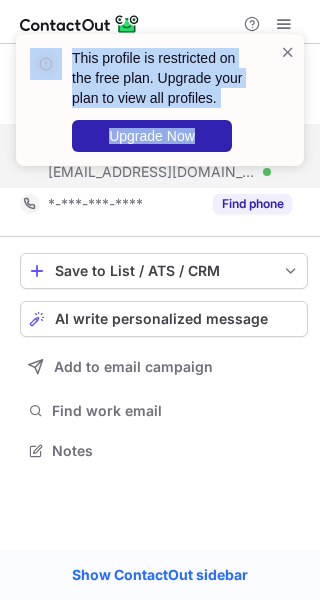 drag, startPoint x: 281, startPoint y: 43, endPoint x: -235, endPoint y: -32, distance: 521.4221 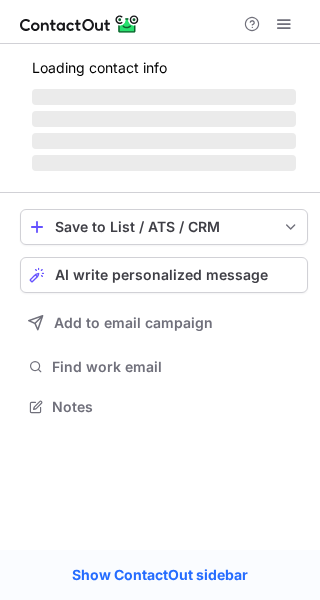scroll, scrollTop: 0, scrollLeft: 0, axis: both 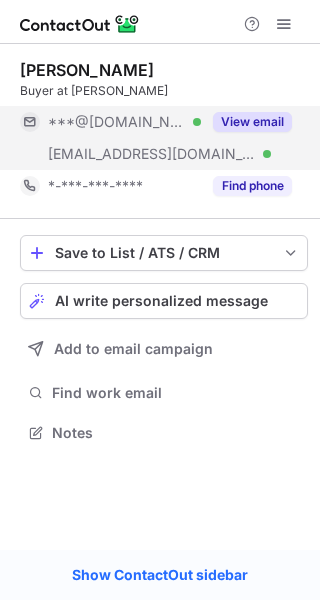 click on "View email" at bounding box center (252, 122) 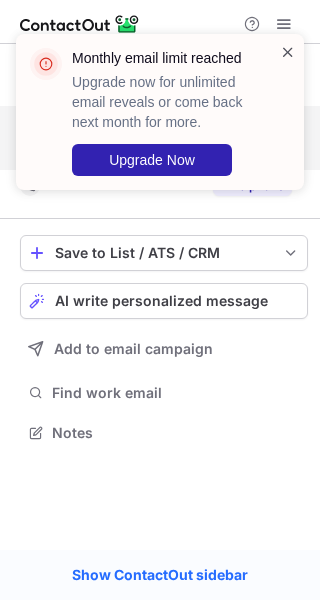 click at bounding box center (288, 52) 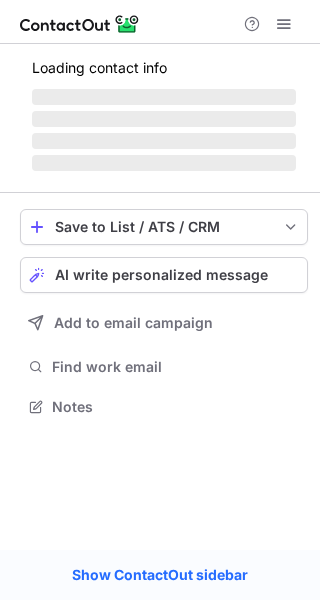 scroll, scrollTop: 0, scrollLeft: 0, axis: both 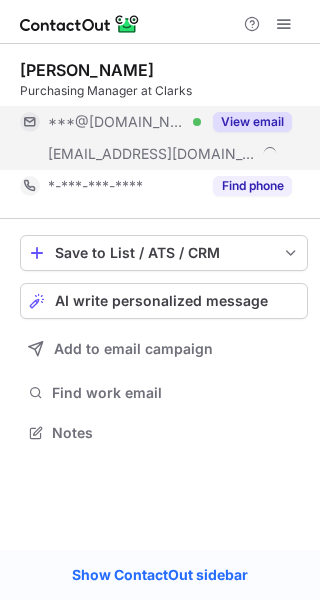 click on "View email" at bounding box center (252, 122) 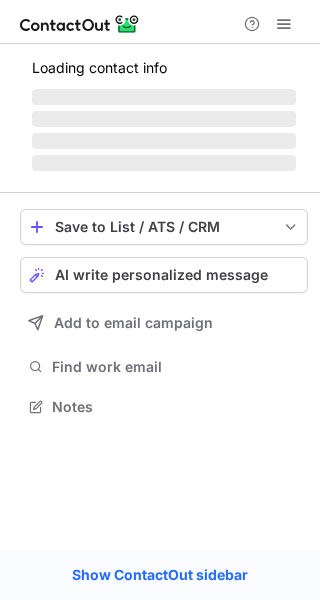 scroll, scrollTop: 0, scrollLeft: 0, axis: both 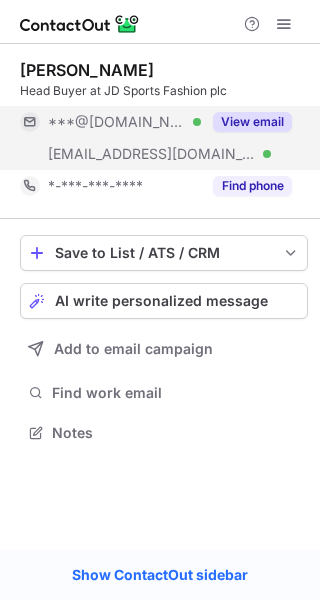 click on "View email" at bounding box center (252, 122) 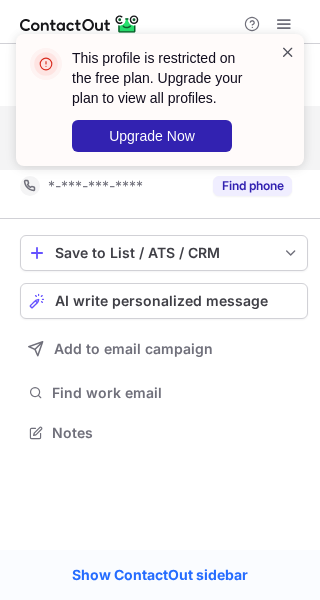 click at bounding box center [288, 52] 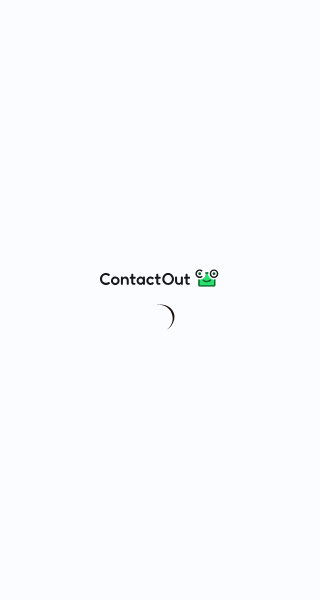scroll, scrollTop: 0, scrollLeft: 0, axis: both 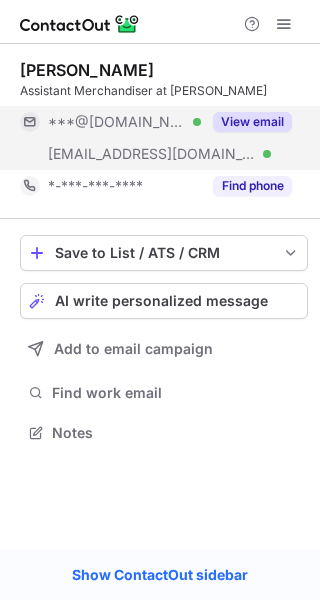 click on "View email" at bounding box center (252, 122) 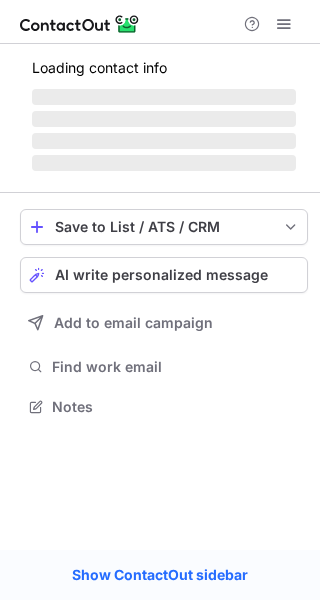 scroll, scrollTop: 0, scrollLeft: 0, axis: both 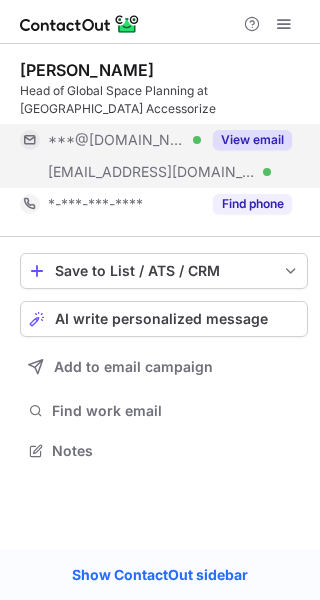 click on "View email" at bounding box center [252, 140] 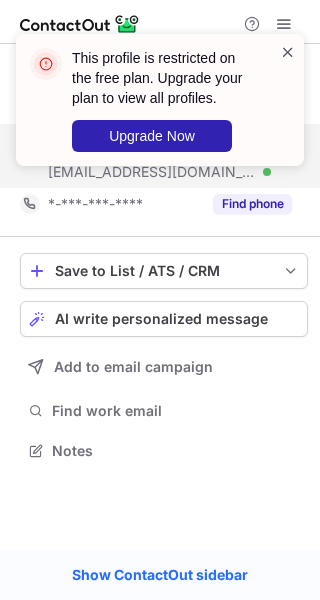 click at bounding box center [288, 52] 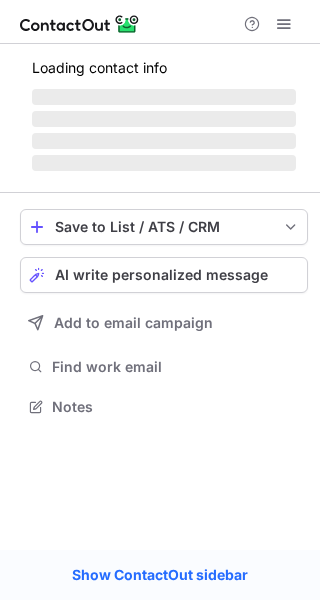 scroll, scrollTop: 0, scrollLeft: 0, axis: both 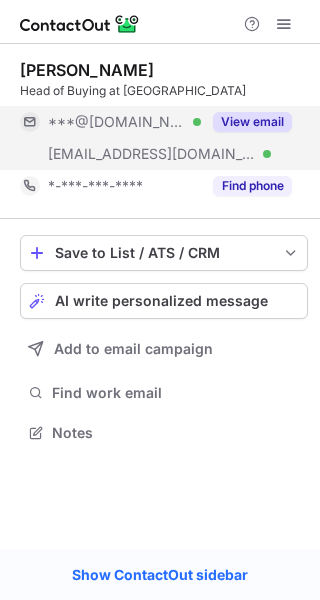 click on "View email" at bounding box center [252, 122] 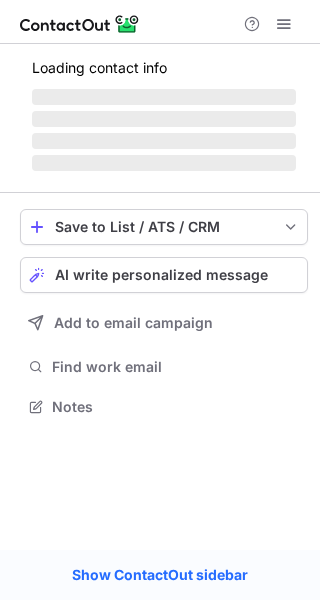 scroll, scrollTop: 0, scrollLeft: 0, axis: both 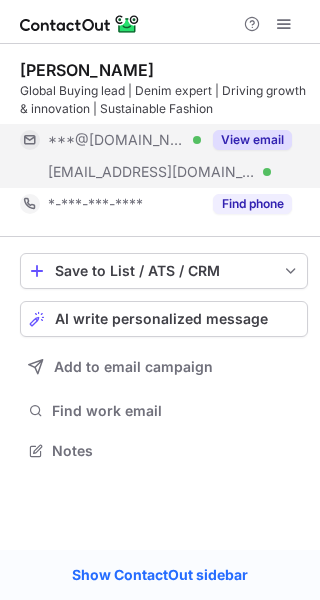 click on "View email" at bounding box center (252, 140) 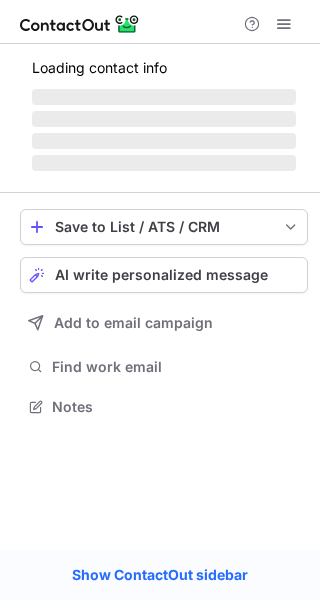 scroll, scrollTop: 0, scrollLeft: 0, axis: both 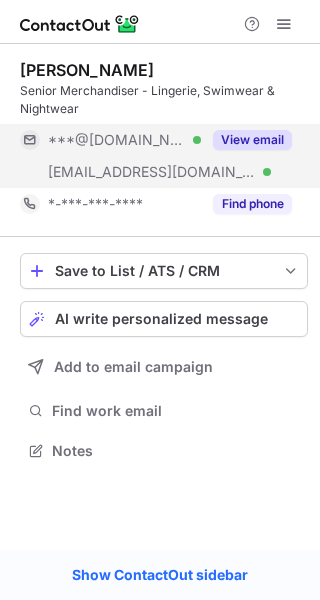 click on "View email" at bounding box center (252, 140) 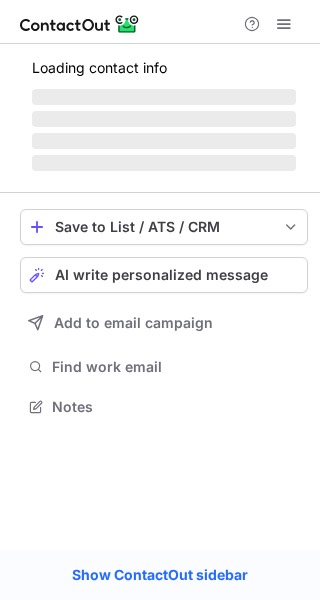 scroll, scrollTop: 0, scrollLeft: 0, axis: both 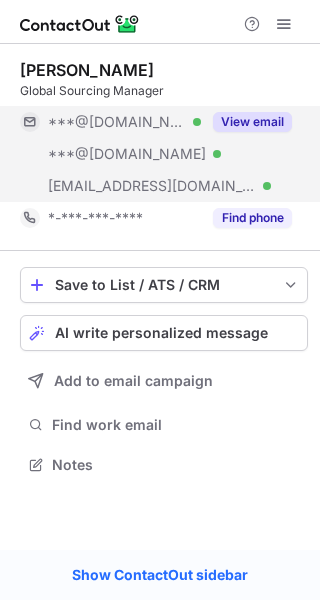click on "View email" at bounding box center (252, 122) 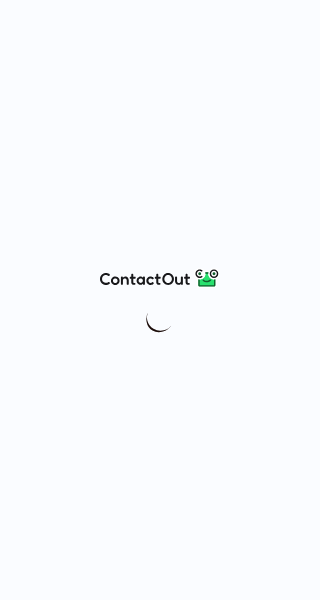scroll, scrollTop: 0, scrollLeft: 0, axis: both 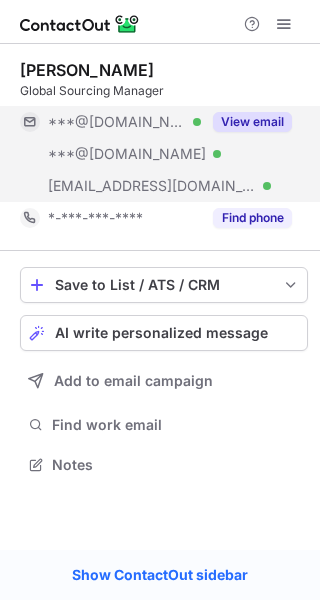 click on "View email" at bounding box center [252, 122] 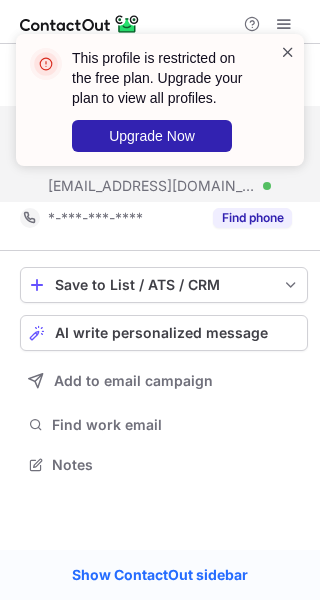click at bounding box center (288, 52) 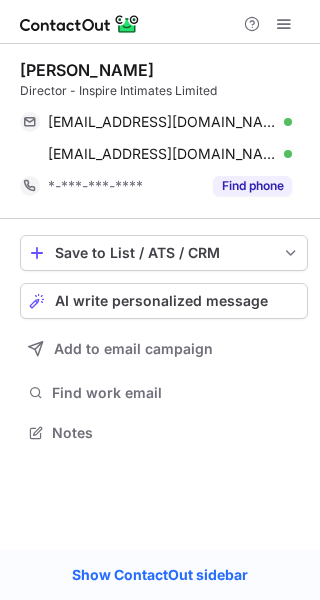 scroll, scrollTop: 0, scrollLeft: 0, axis: both 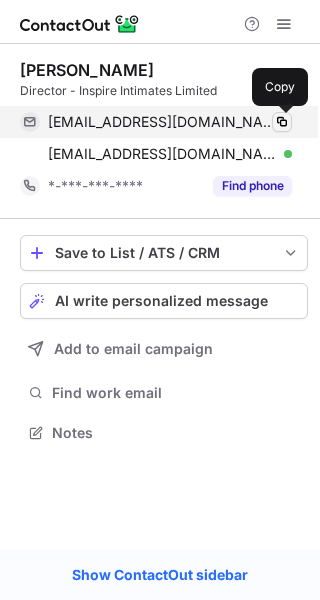 click at bounding box center (282, 122) 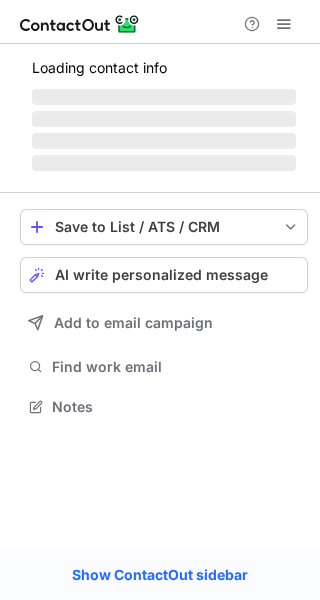 scroll, scrollTop: 0, scrollLeft: 0, axis: both 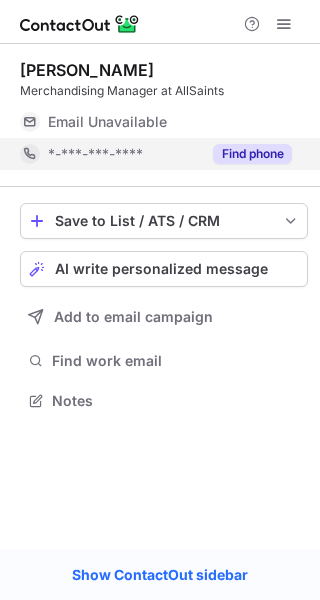 click on "Find phone" at bounding box center [252, 154] 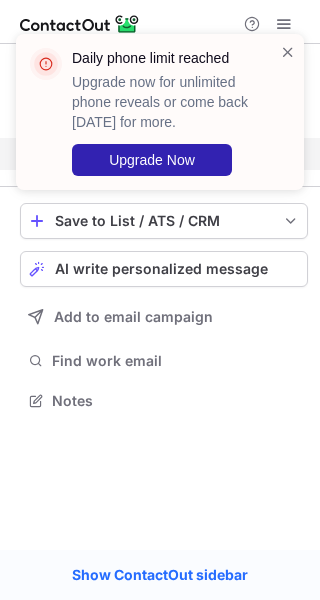 scroll, scrollTop: 354, scrollLeft: 320, axis: both 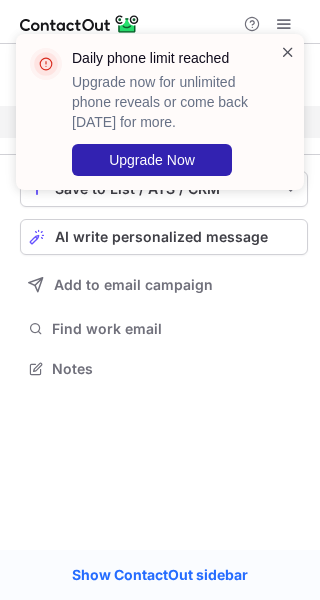 click at bounding box center [288, 52] 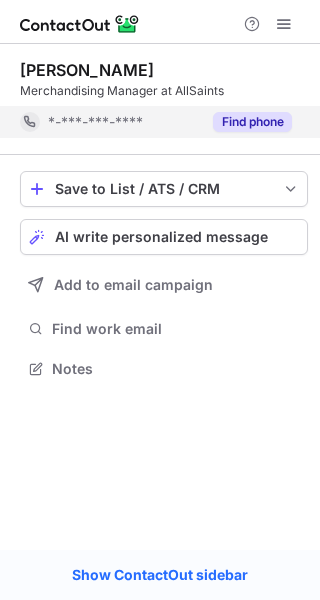 click on "Find phone" at bounding box center [246, 122] 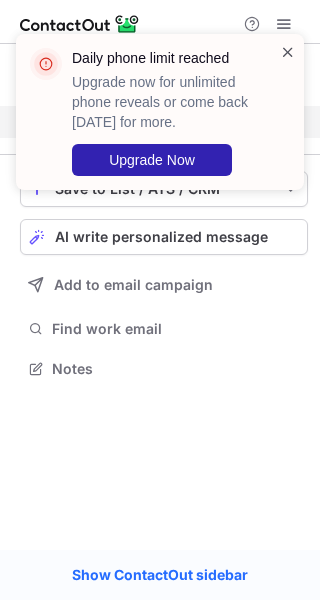 click at bounding box center [288, 52] 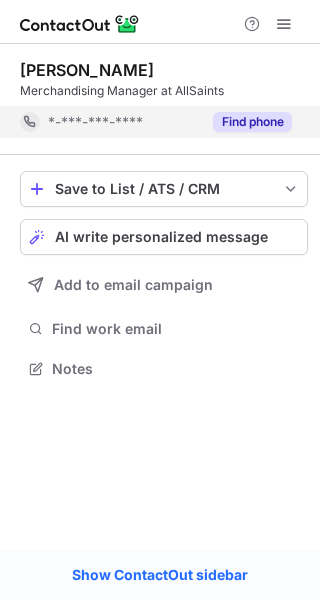 click on "Find phone" at bounding box center (252, 122) 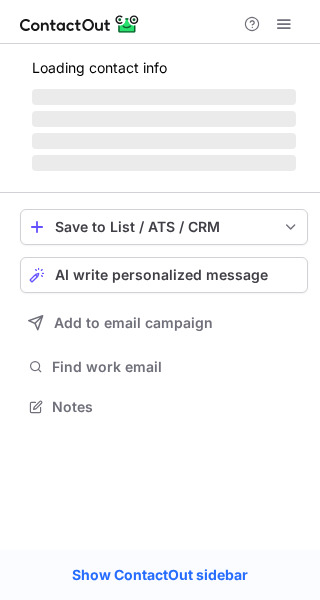 scroll, scrollTop: 0, scrollLeft: 0, axis: both 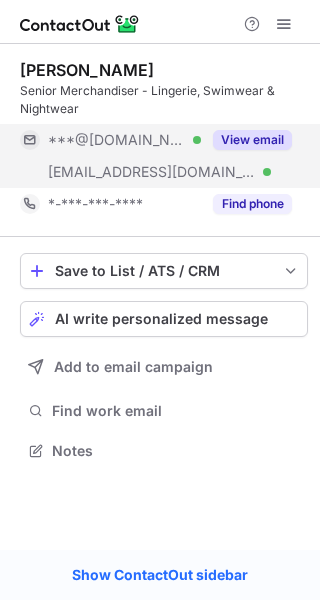 click on "View email" at bounding box center [252, 140] 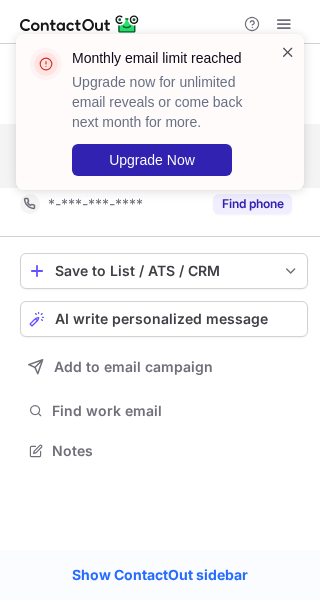 click at bounding box center (288, 52) 